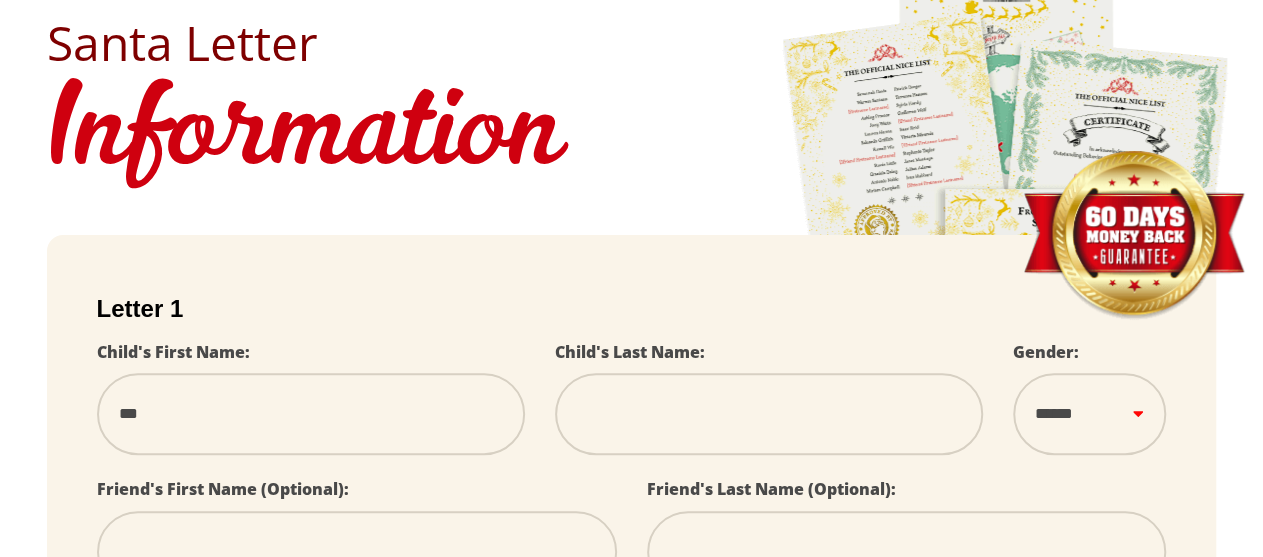 scroll, scrollTop: 200, scrollLeft: 0, axis: vertical 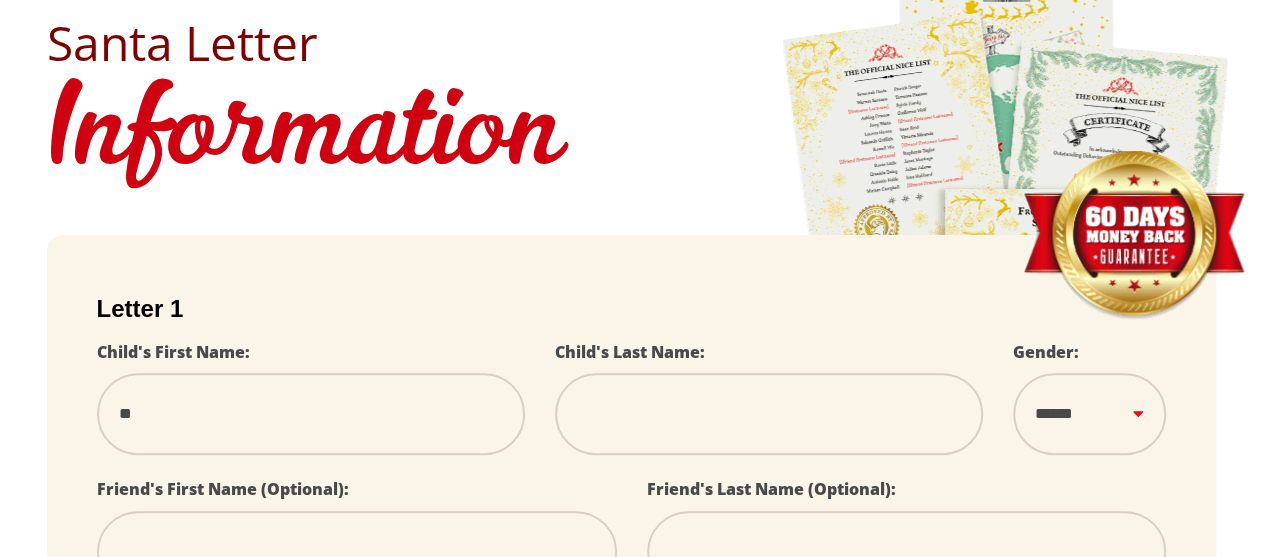 select 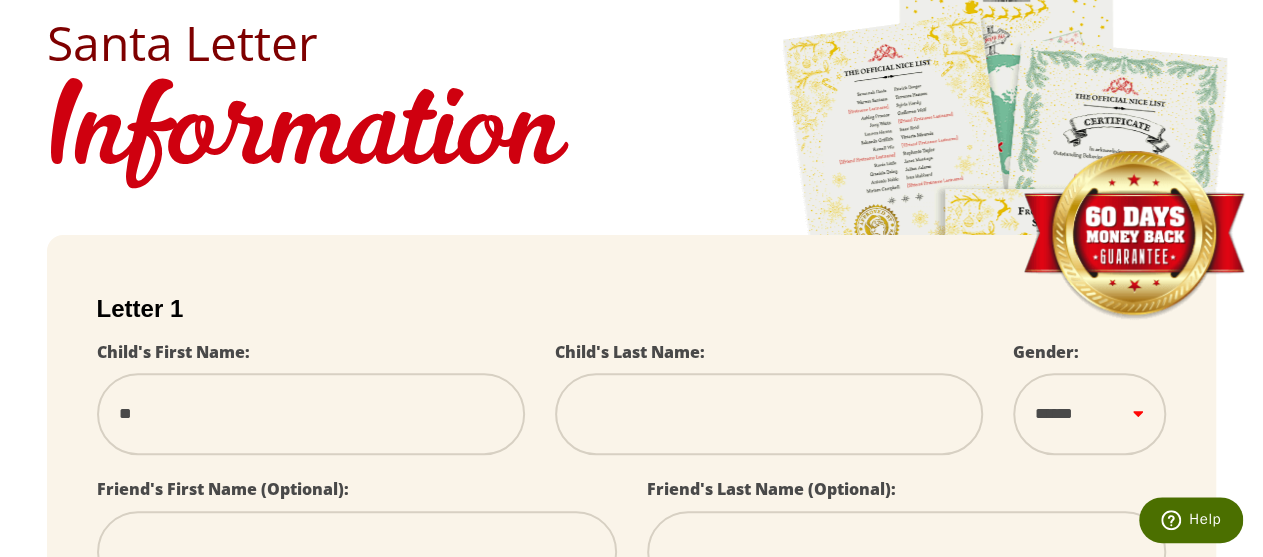 type on "***" 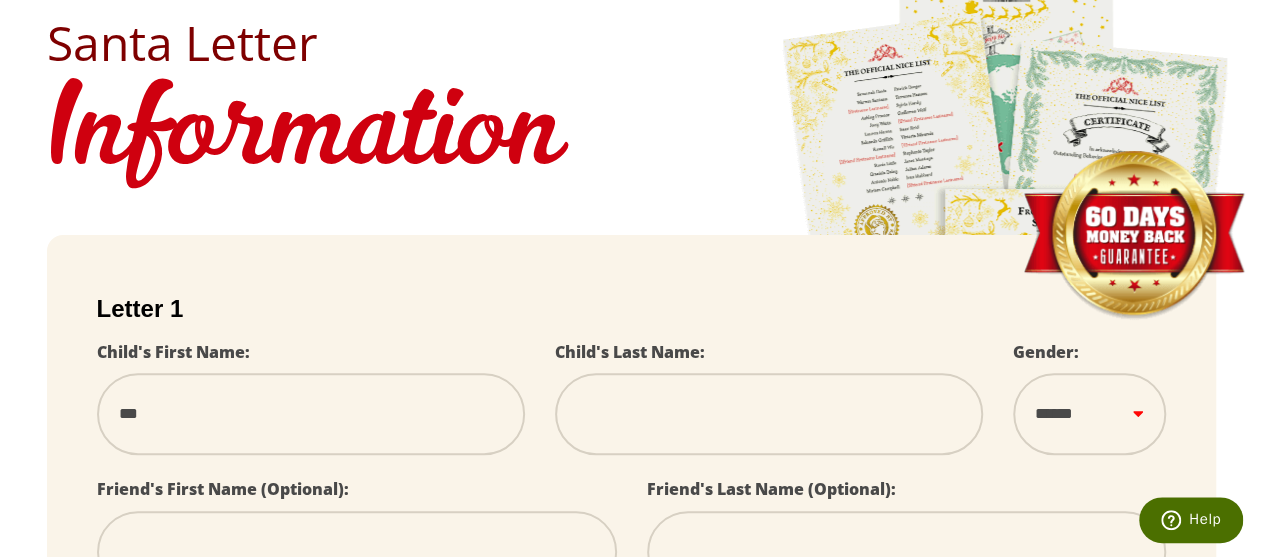 type on "****" 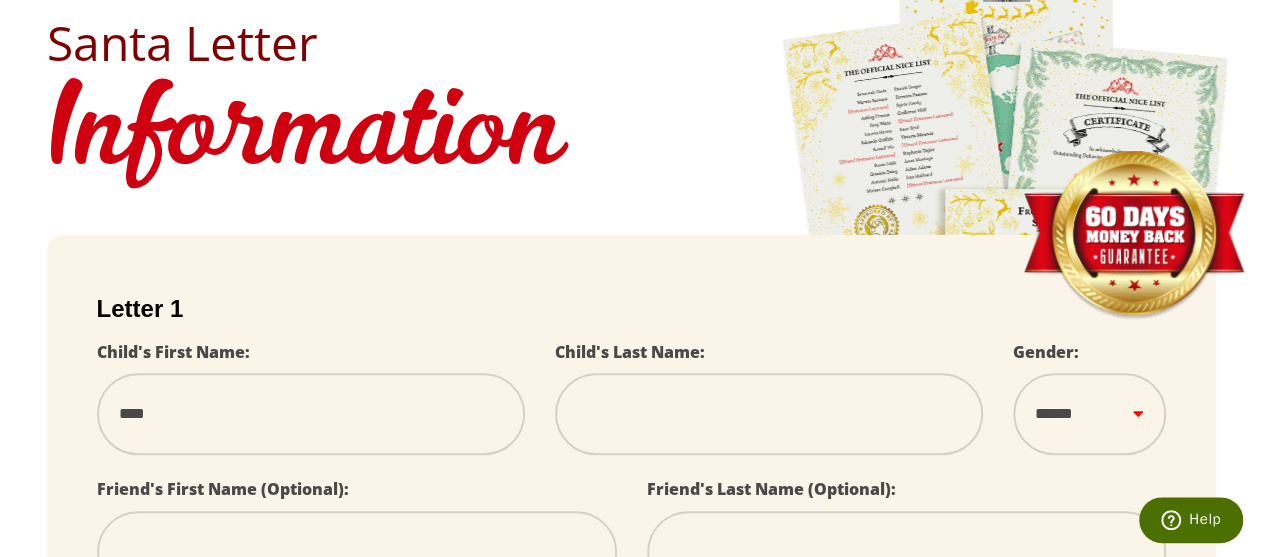 type on "*****" 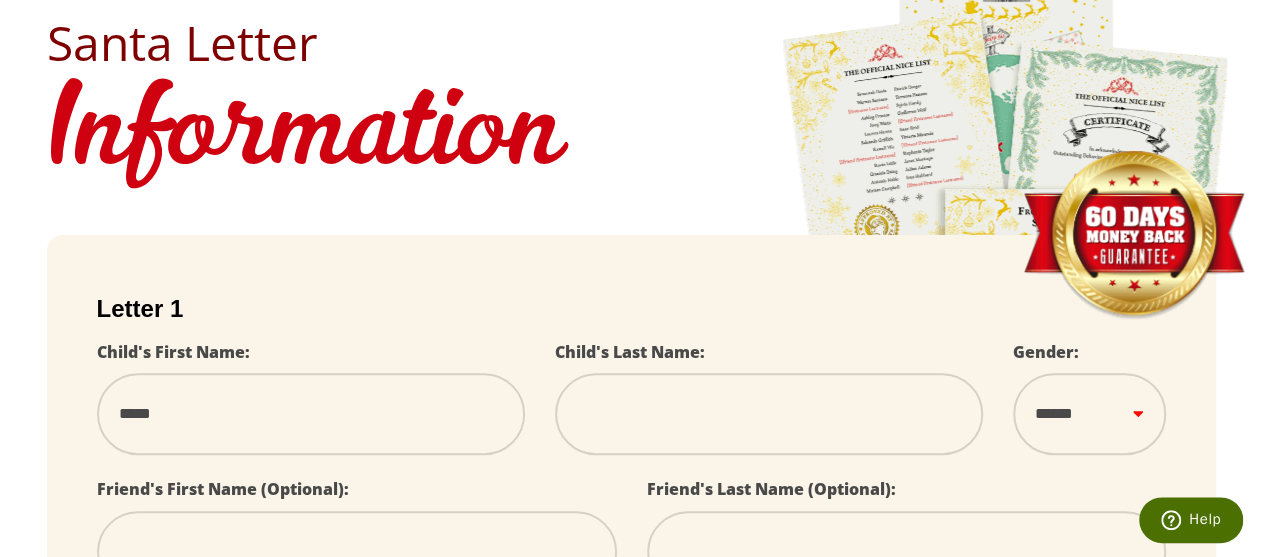 select 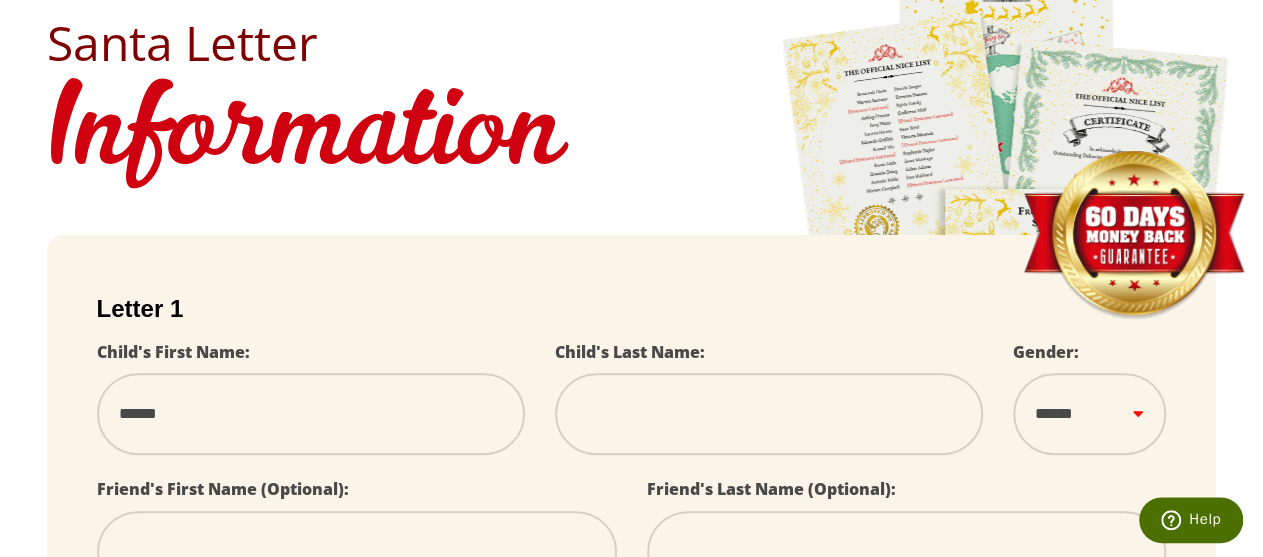 scroll, scrollTop: 0, scrollLeft: 0, axis: both 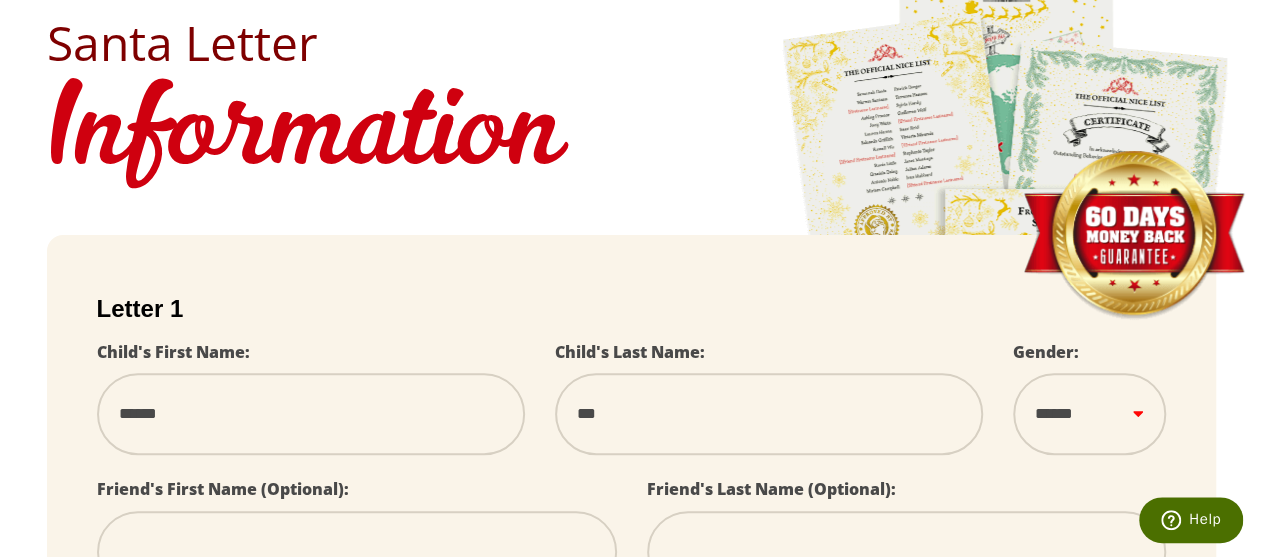 type on "****" 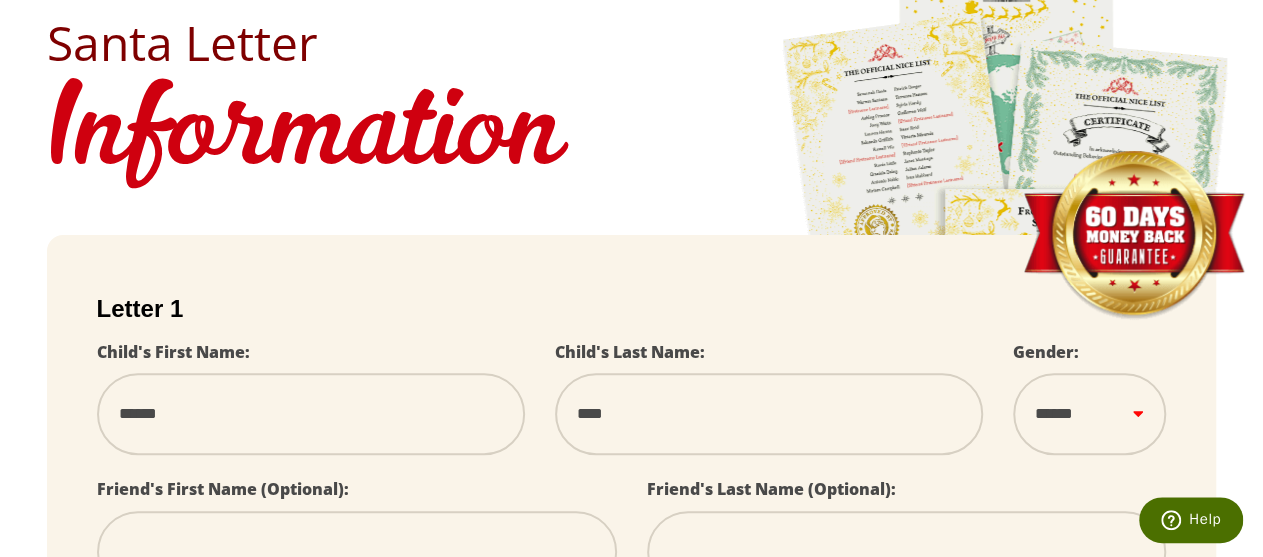 select 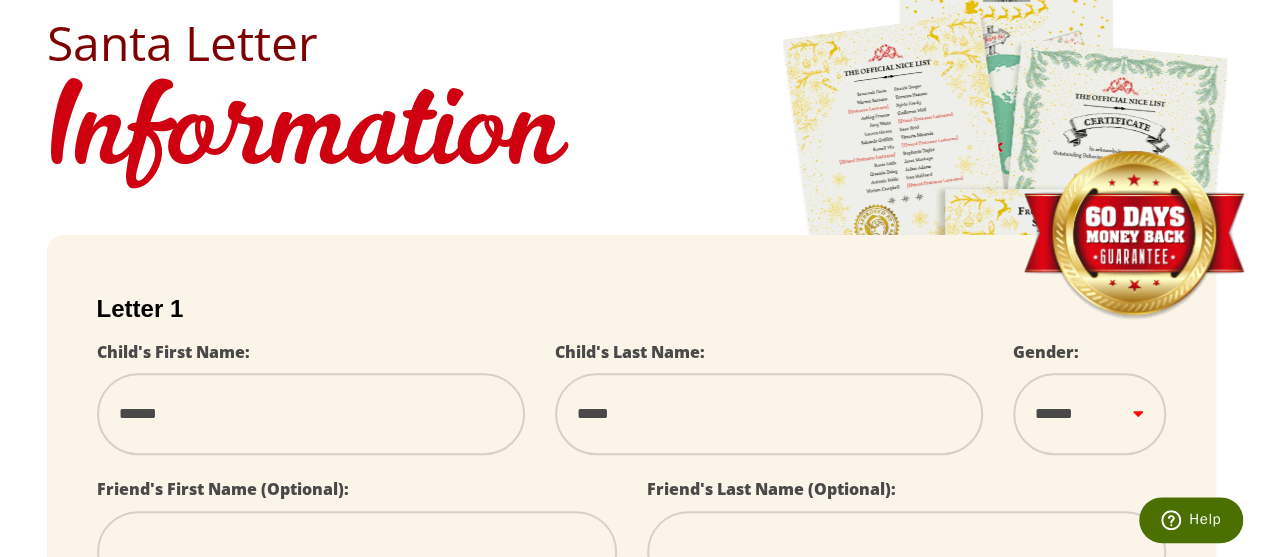 select 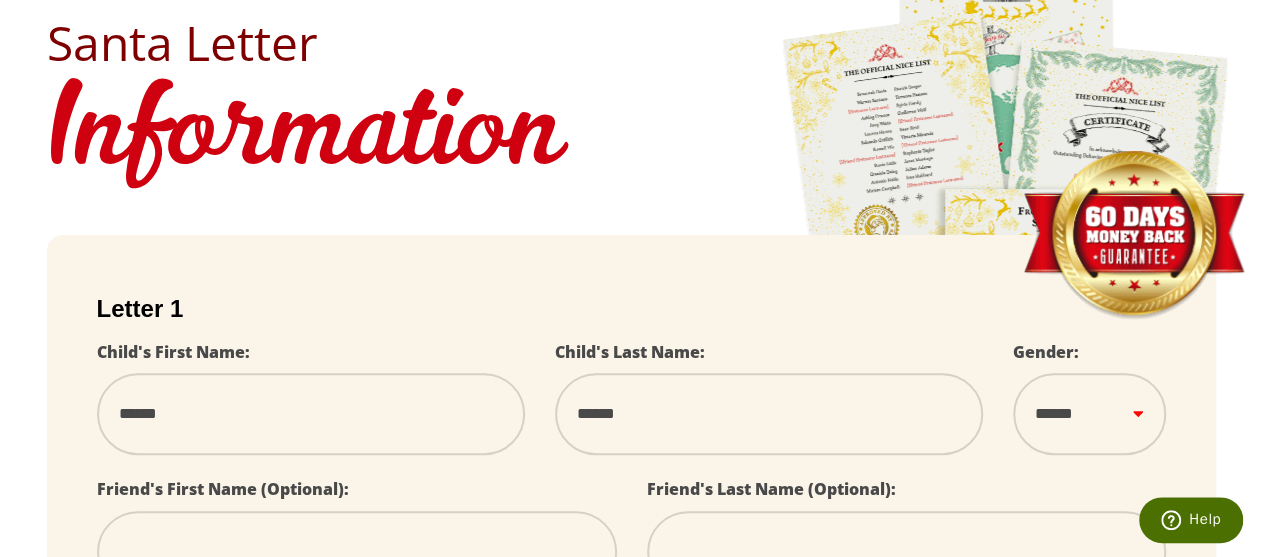 type on "******" 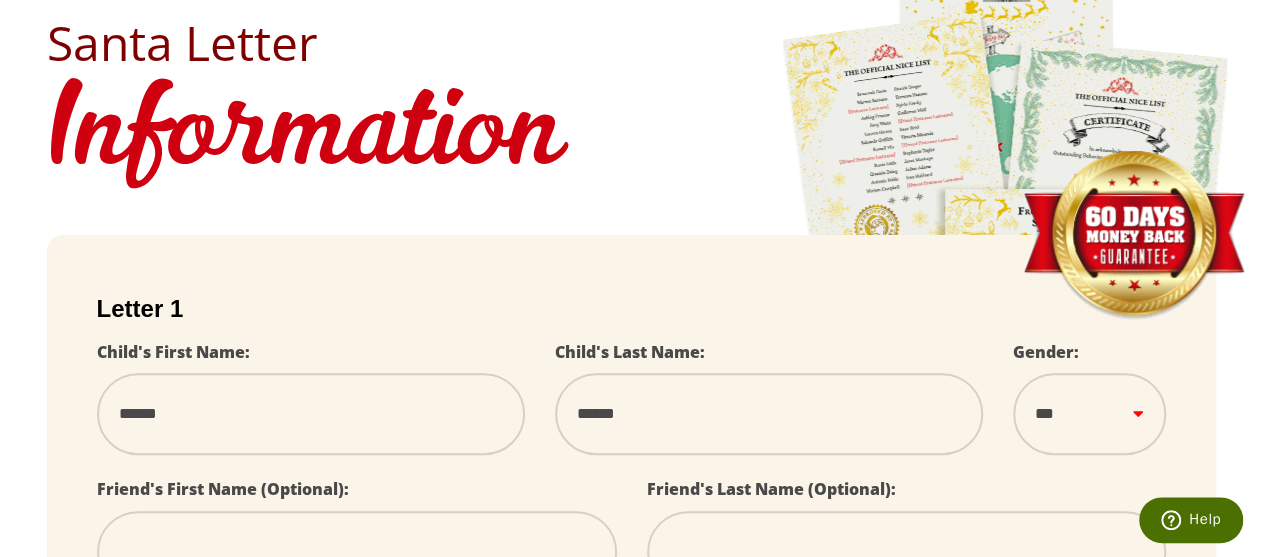 click on "******   ***   ****" at bounding box center (1089, 414) 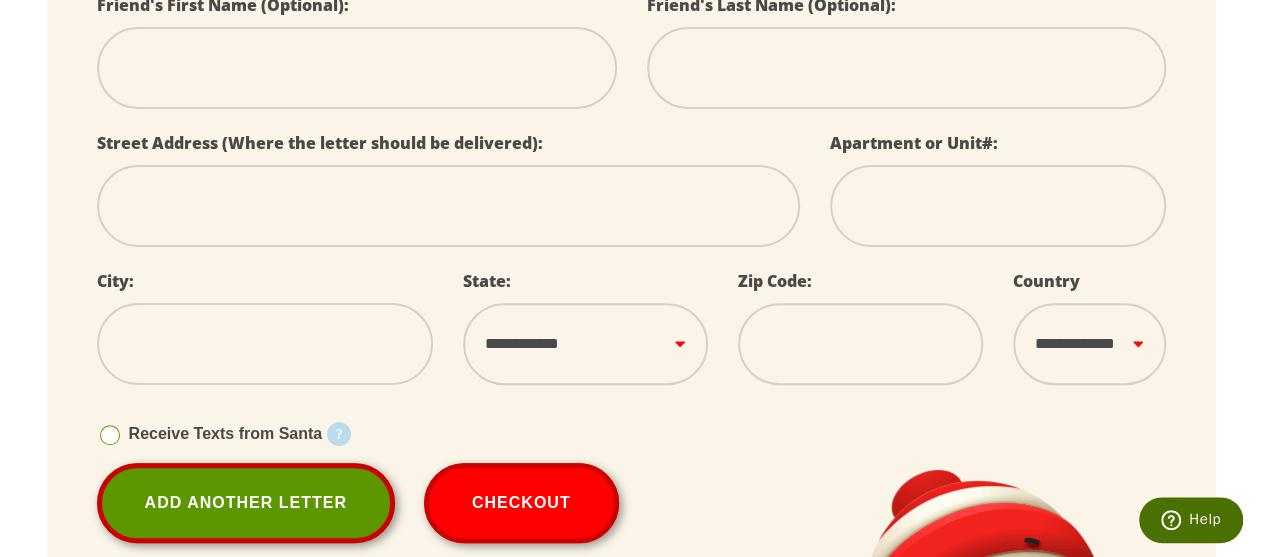 scroll, scrollTop: 700, scrollLeft: 0, axis: vertical 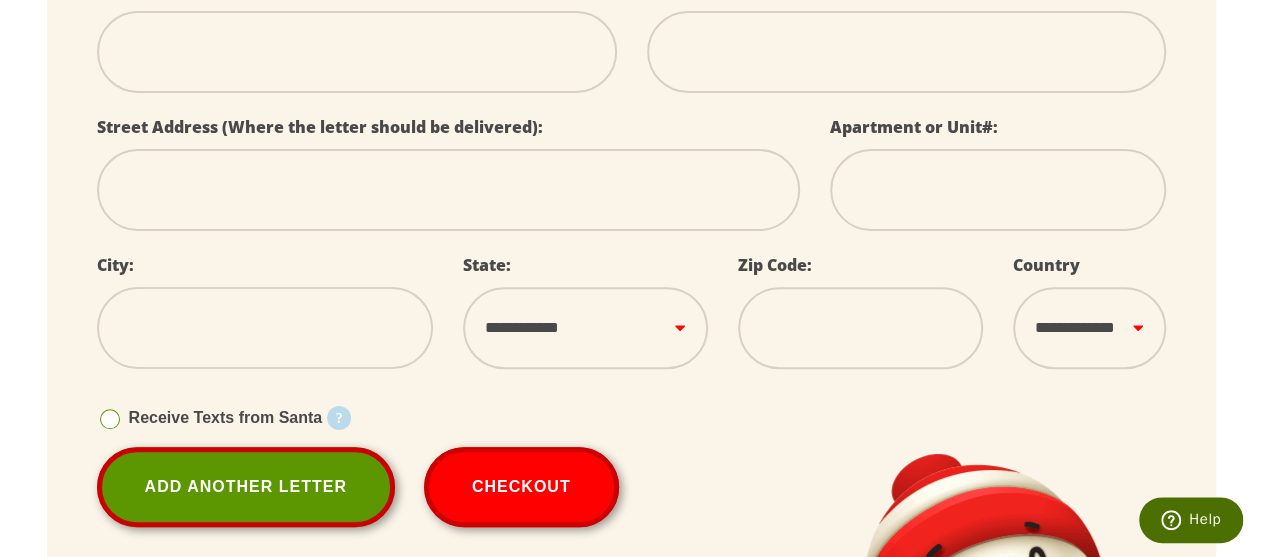 drag, startPoint x: 161, startPoint y: 192, endPoint x: 166, endPoint y: 201, distance: 10.29563 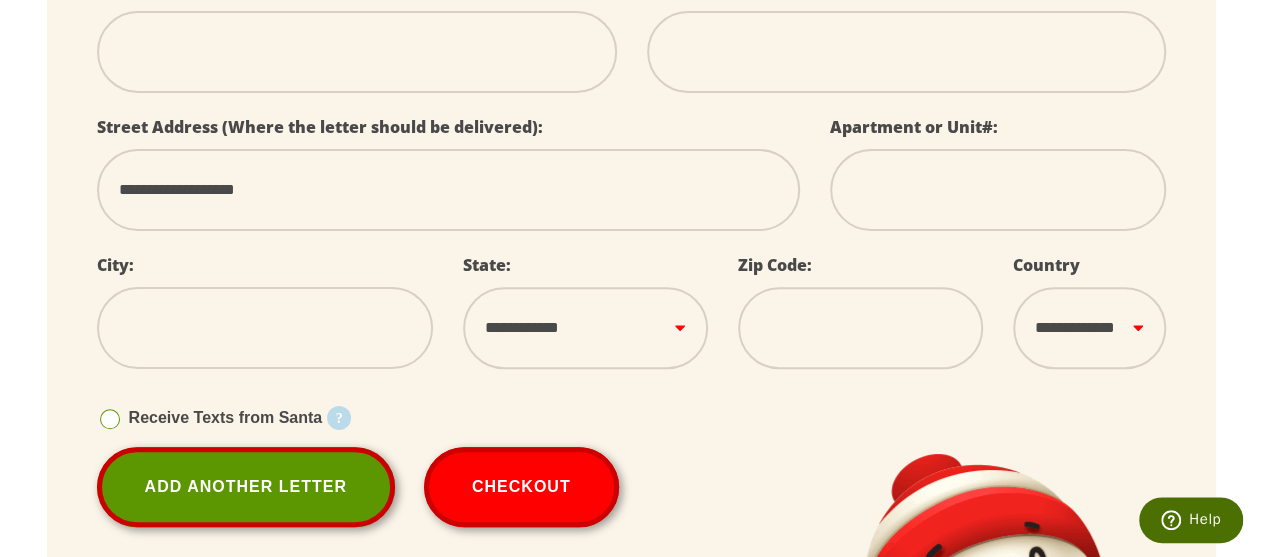 type on "******" 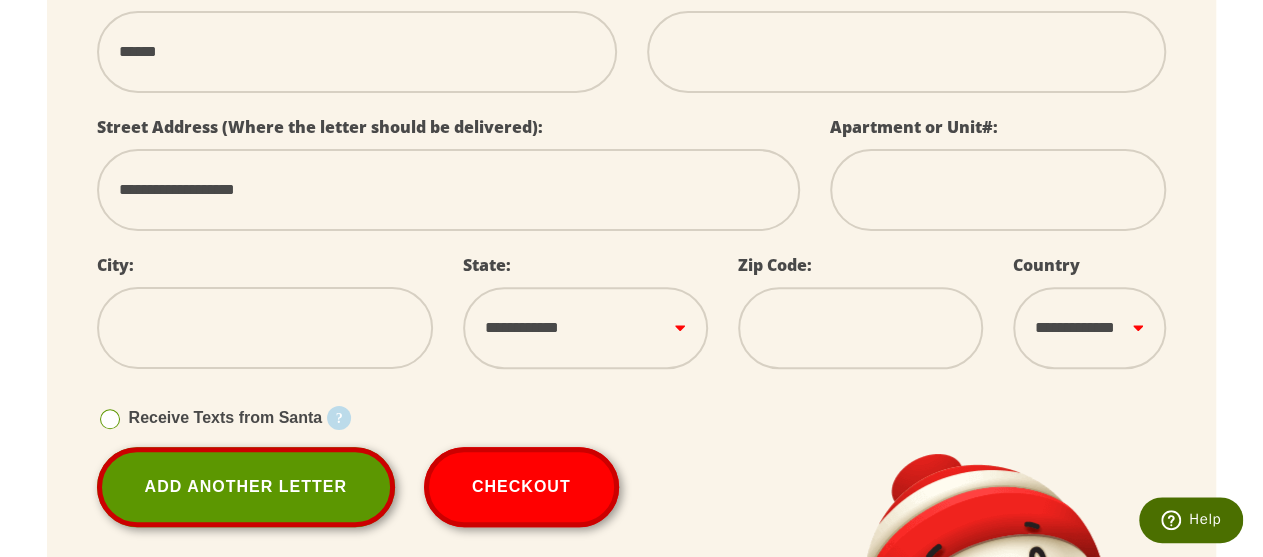 type on "******" 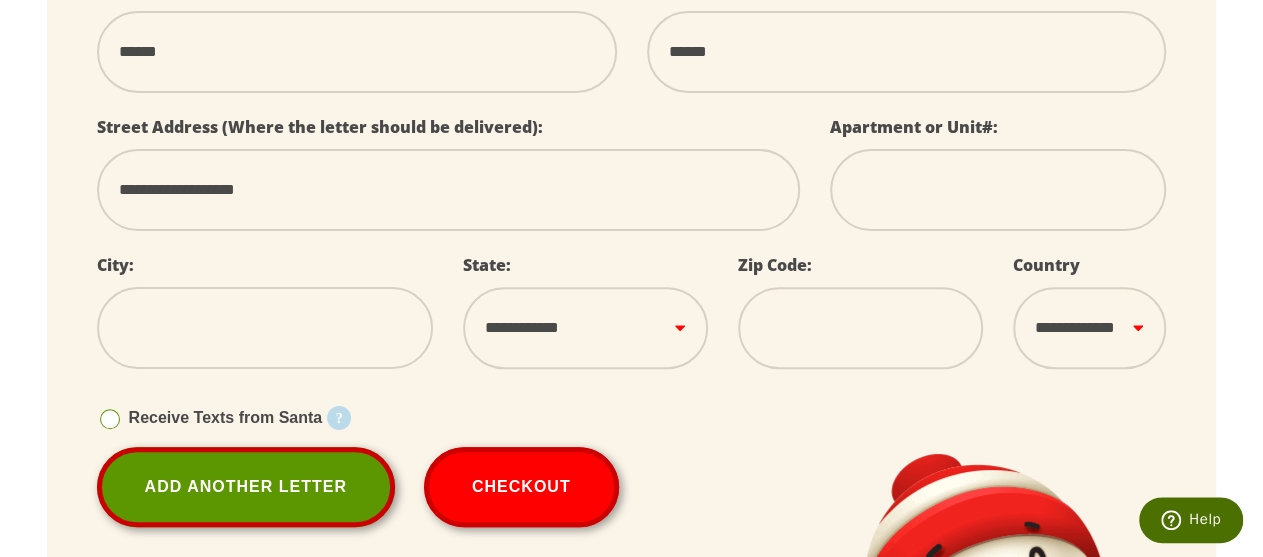 type on "*******" 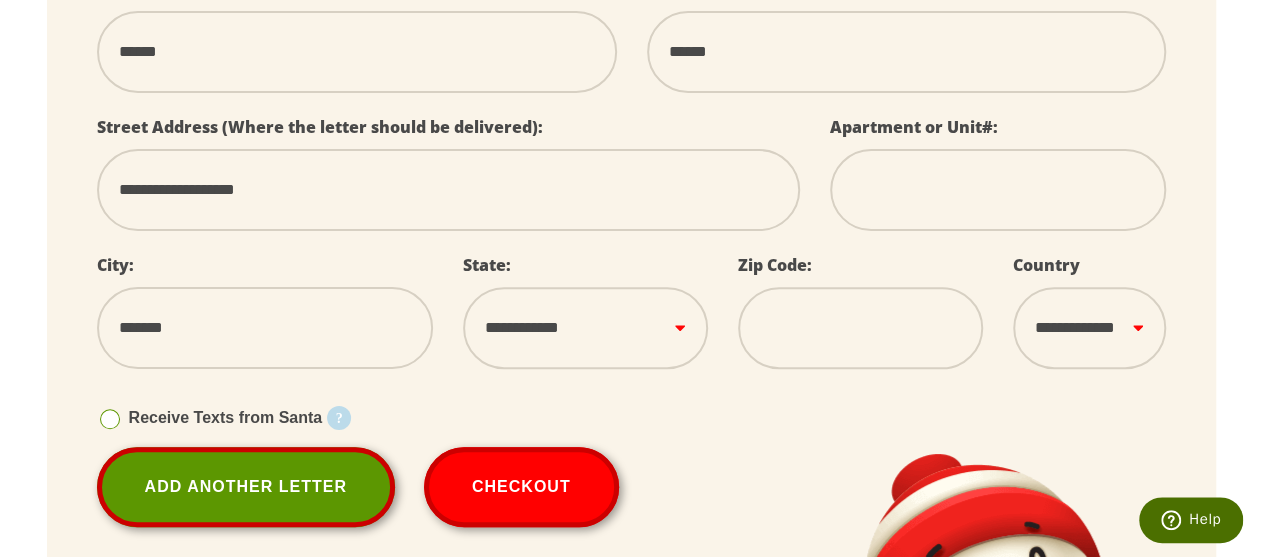 select on "**" 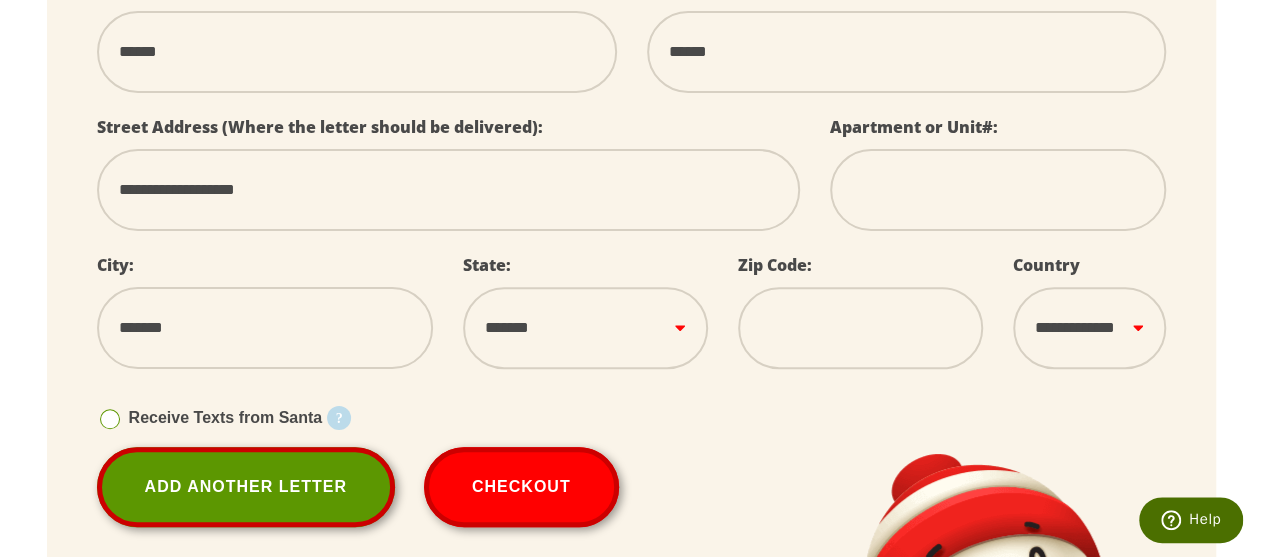 type on "*****" 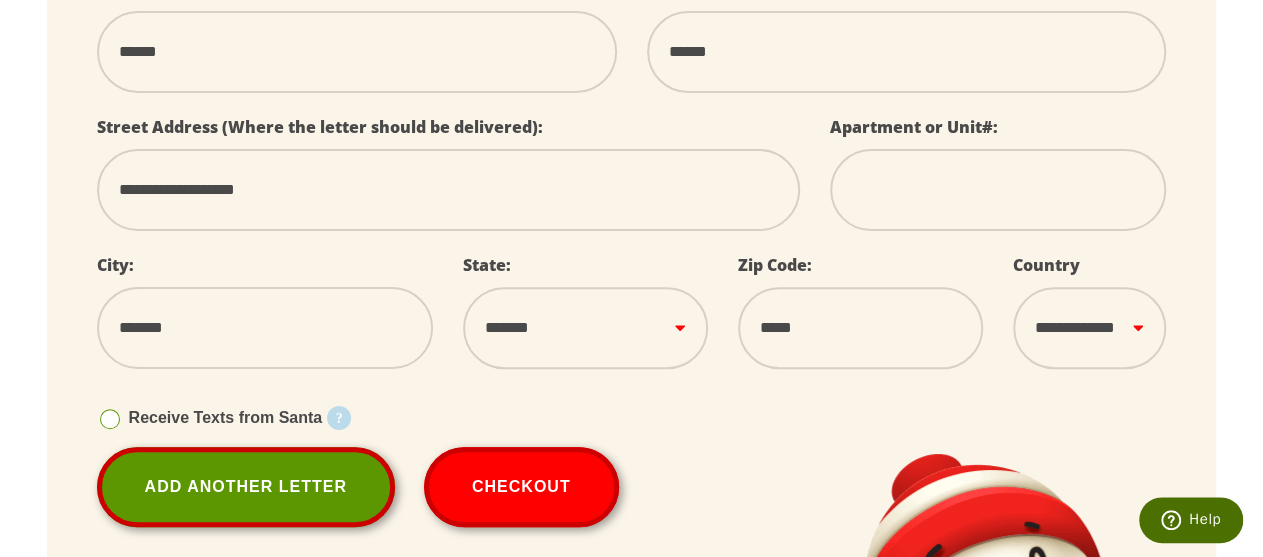 scroll, scrollTop: 400, scrollLeft: 0, axis: vertical 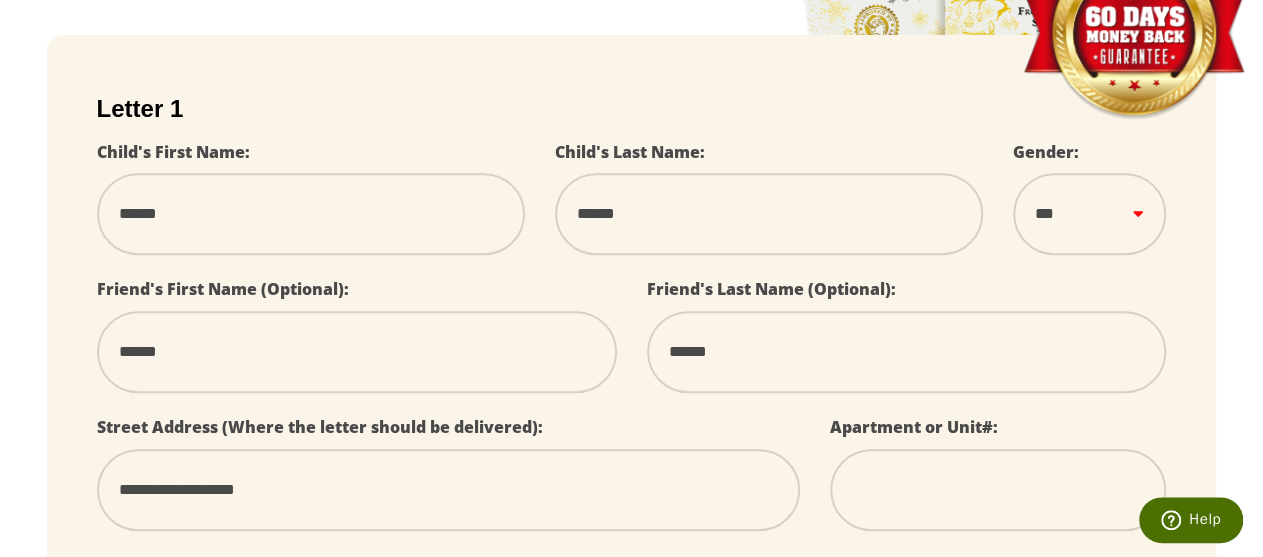 drag, startPoint x: 734, startPoint y: 47, endPoint x: 194, endPoint y: 347, distance: 617.7378 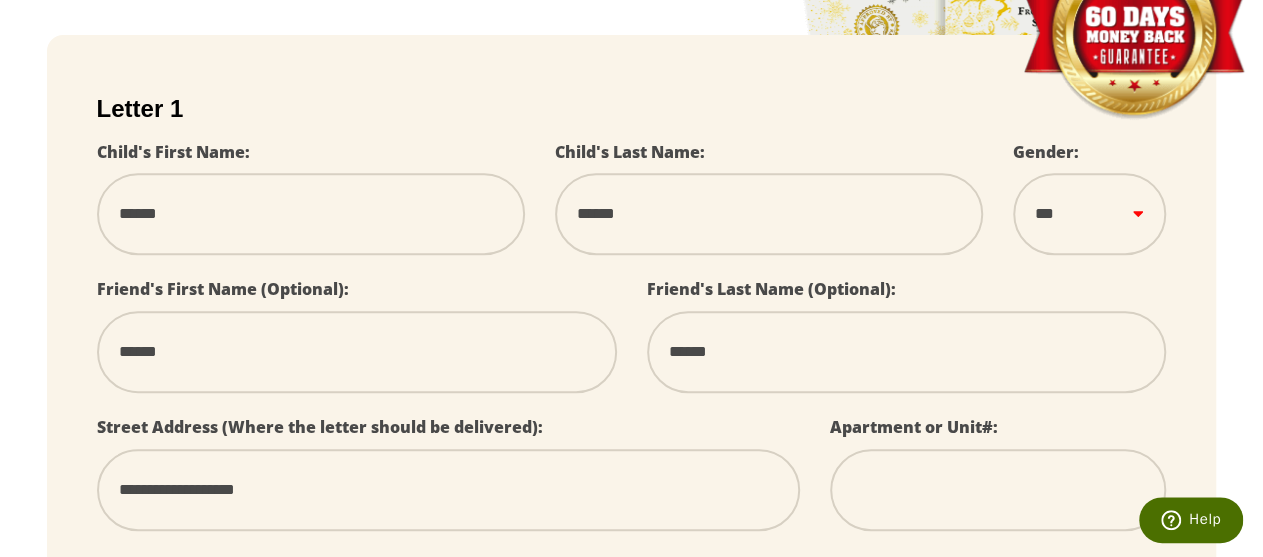 click on "**********" at bounding box center [632, 461] 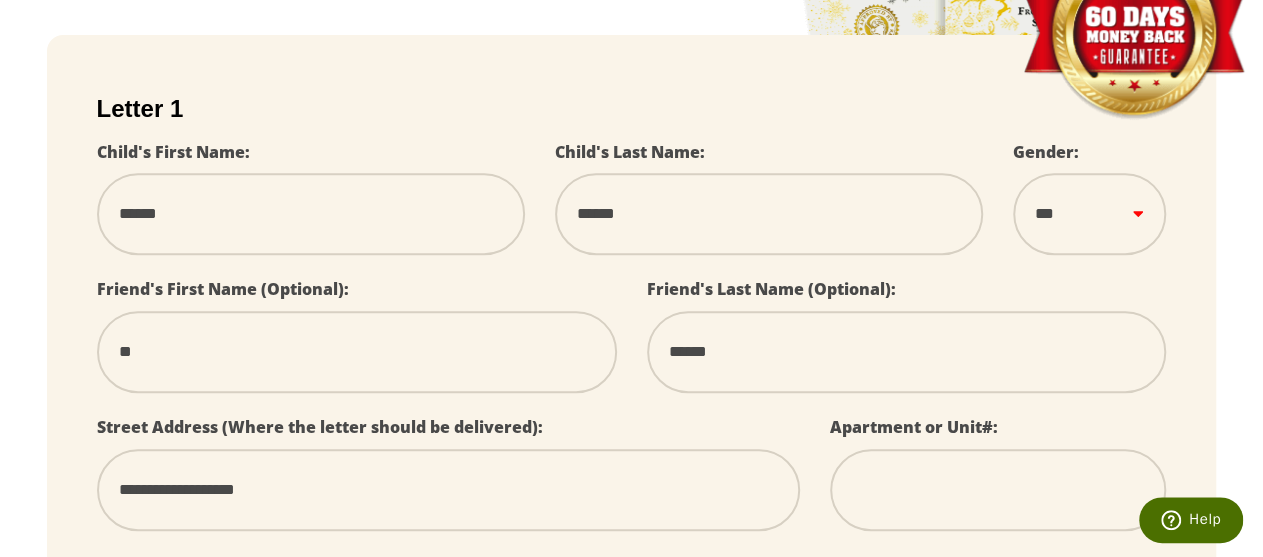 type on "*" 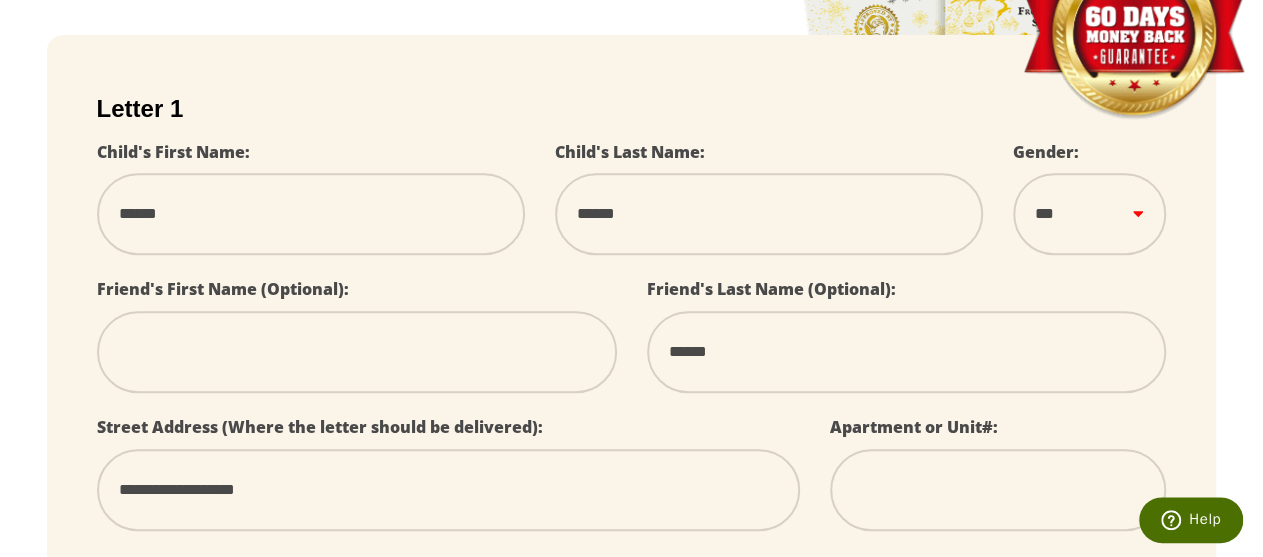type 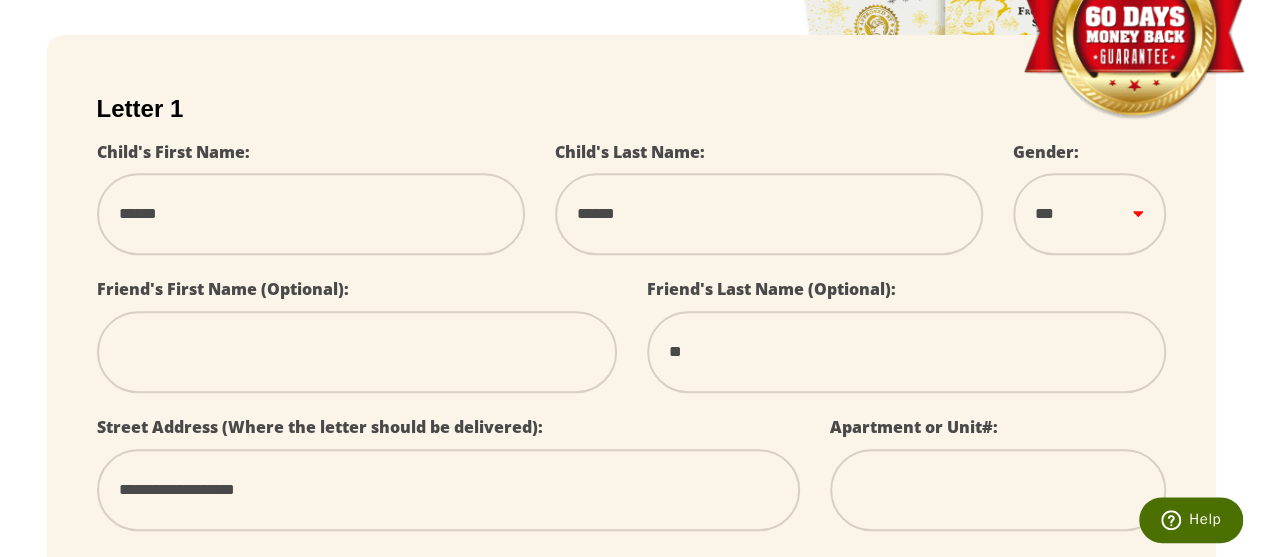 type on "*" 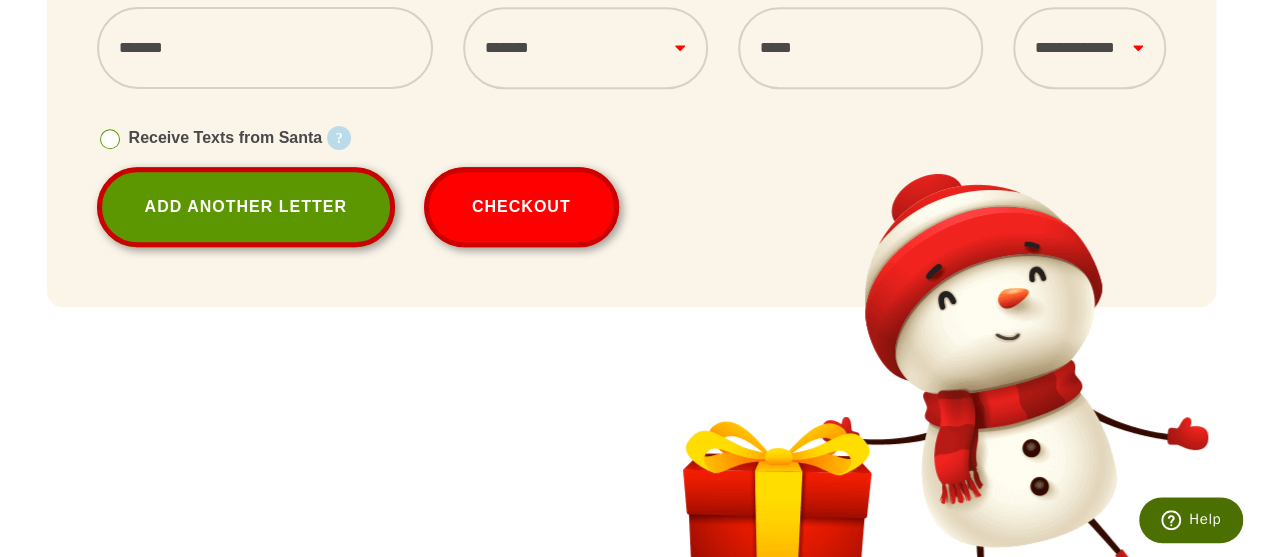 scroll, scrollTop: 939, scrollLeft: 0, axis: vertical 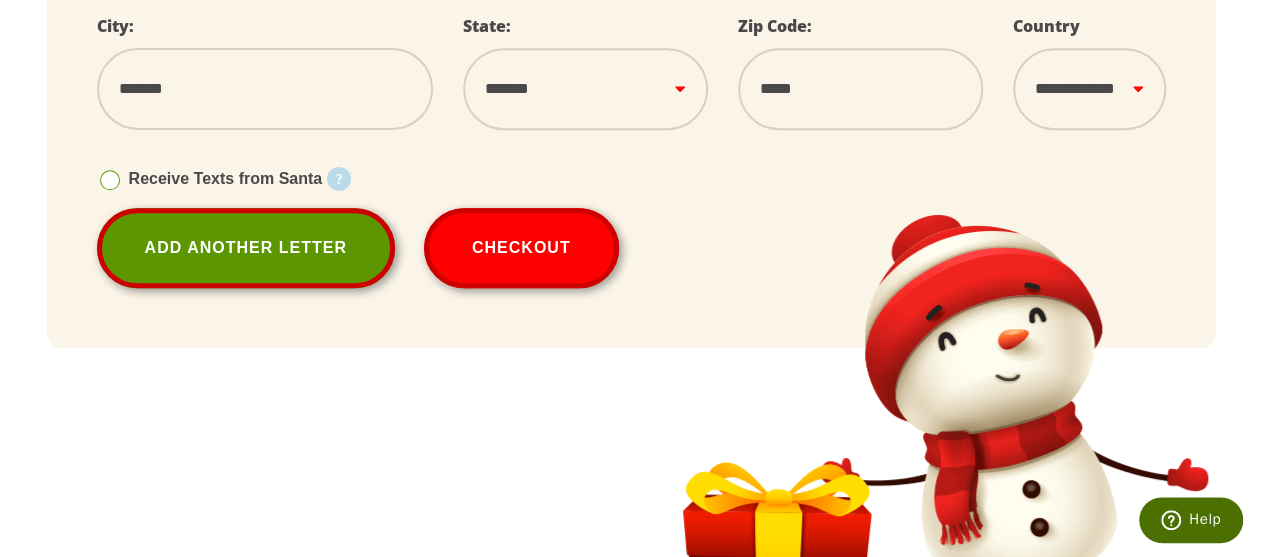type 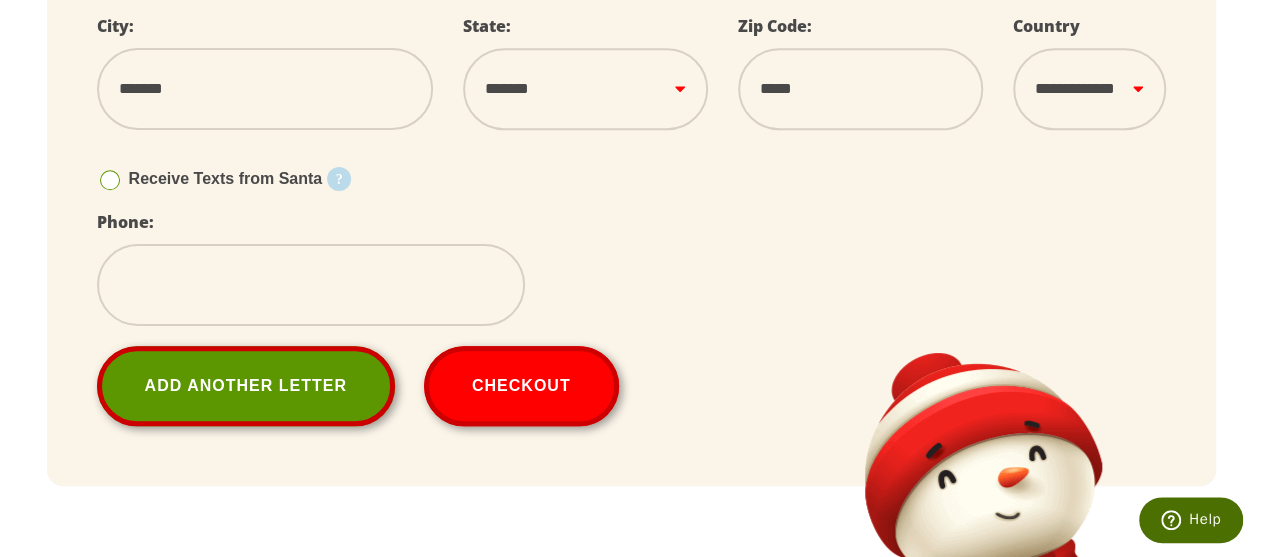 click at bounding box center [311, 285] 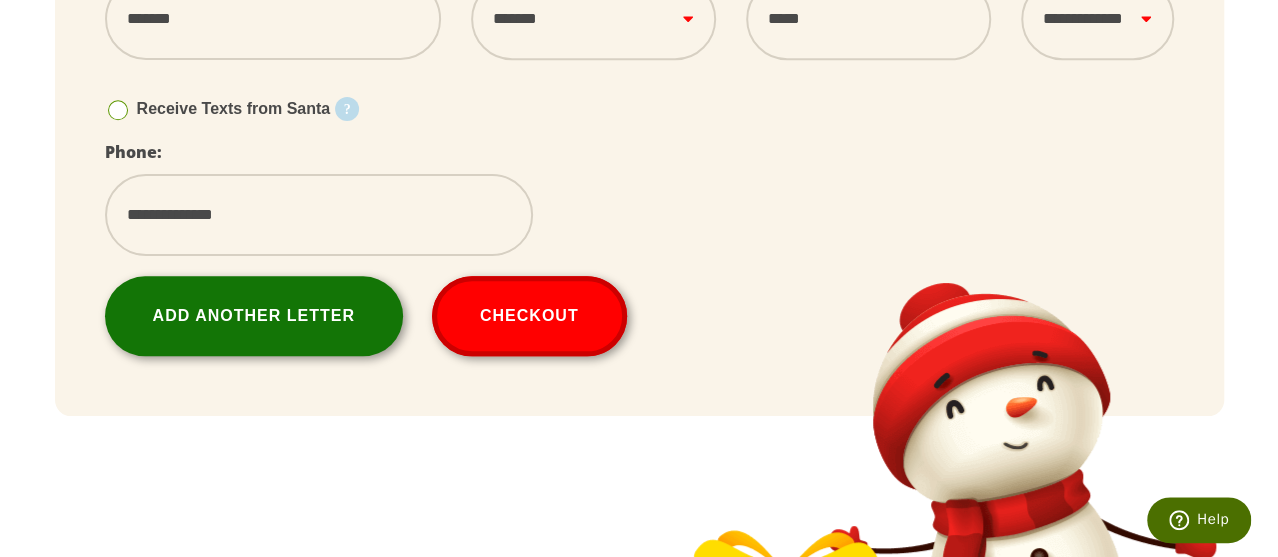 scroll, scrollTop: 1039, scrollLeft: 0, axis: vertical 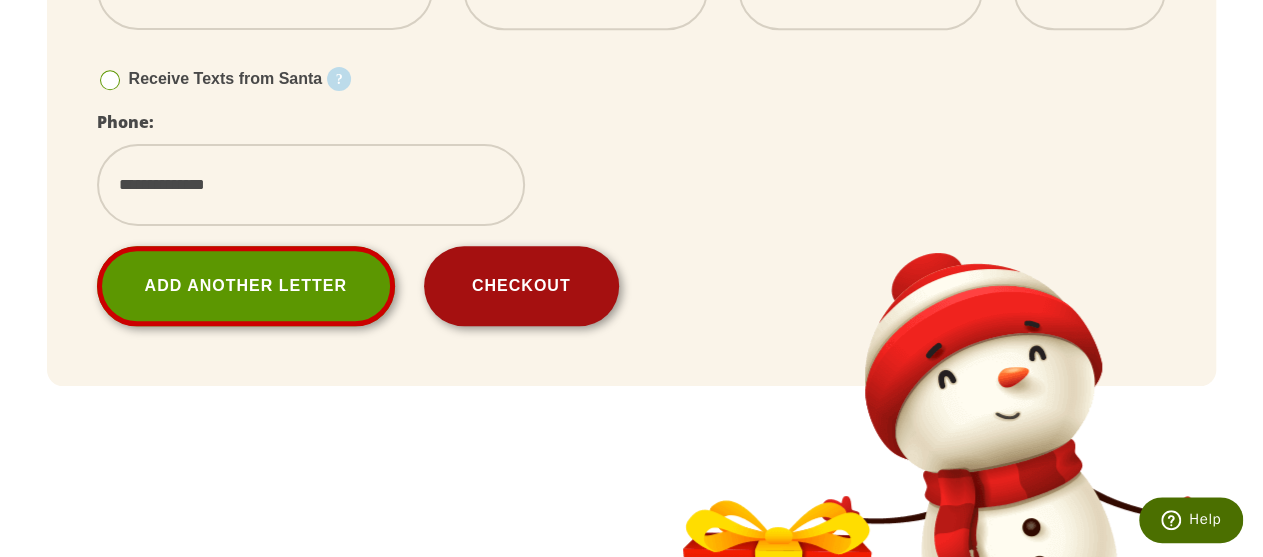 type on "**********" 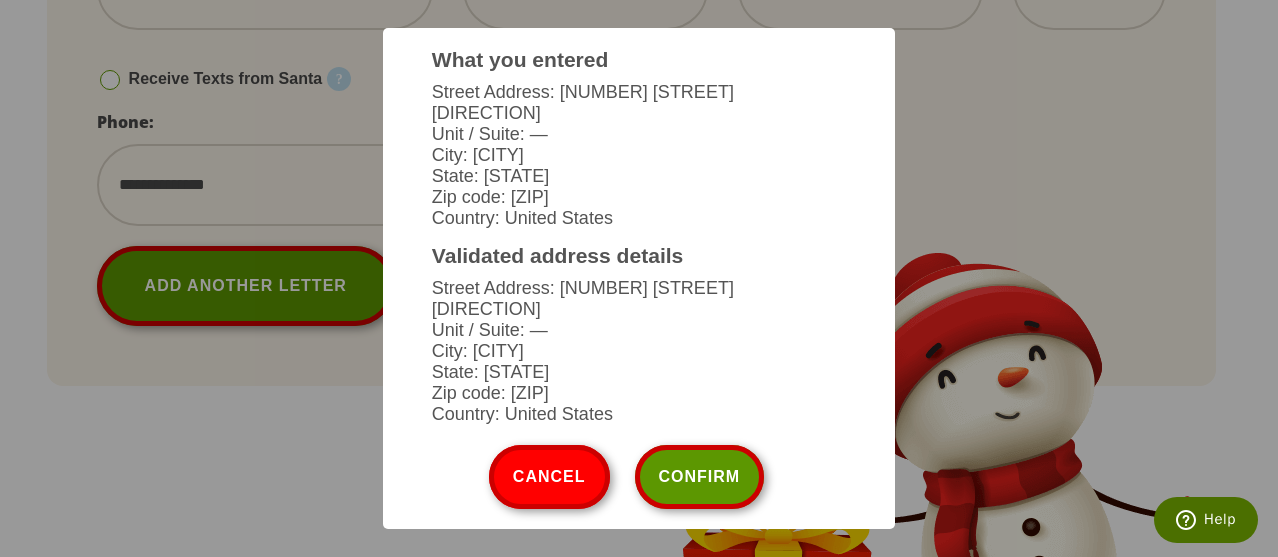 click on "Unit / Suite: —" at bounding box center (639, 134) 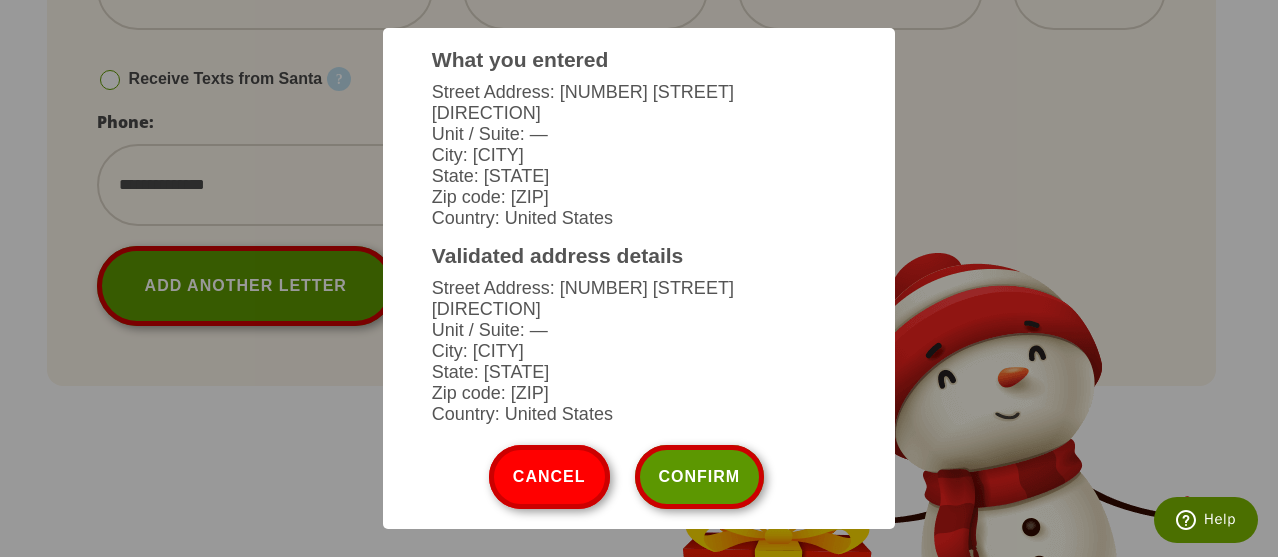 click on "What you entered" at bounding box center (639, 60) 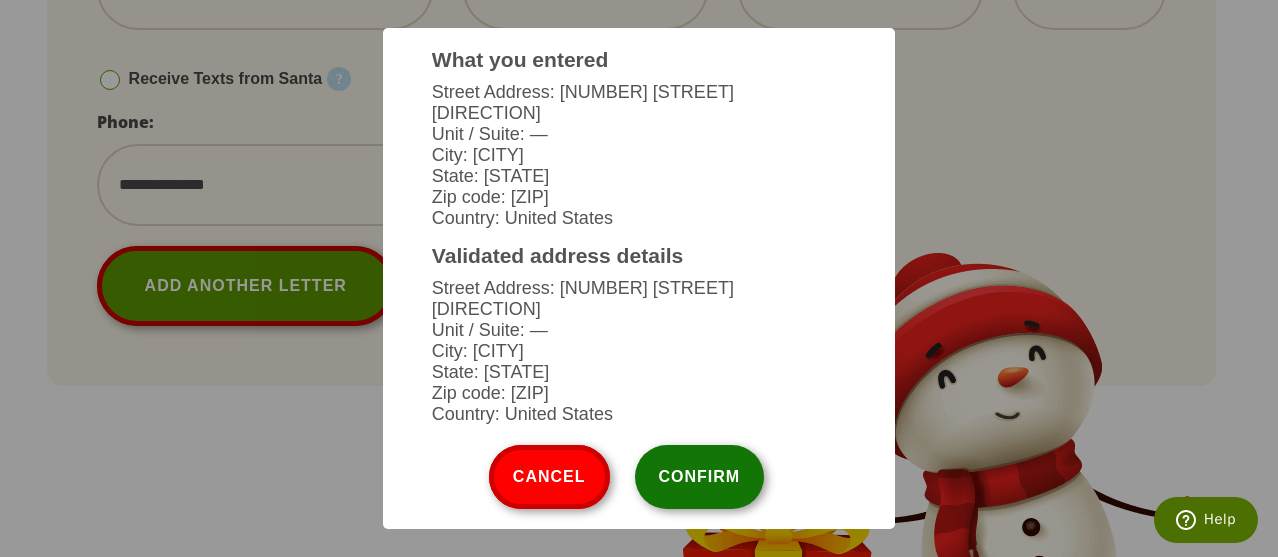 click on "Confirm" at bounding box center [700, 477] 